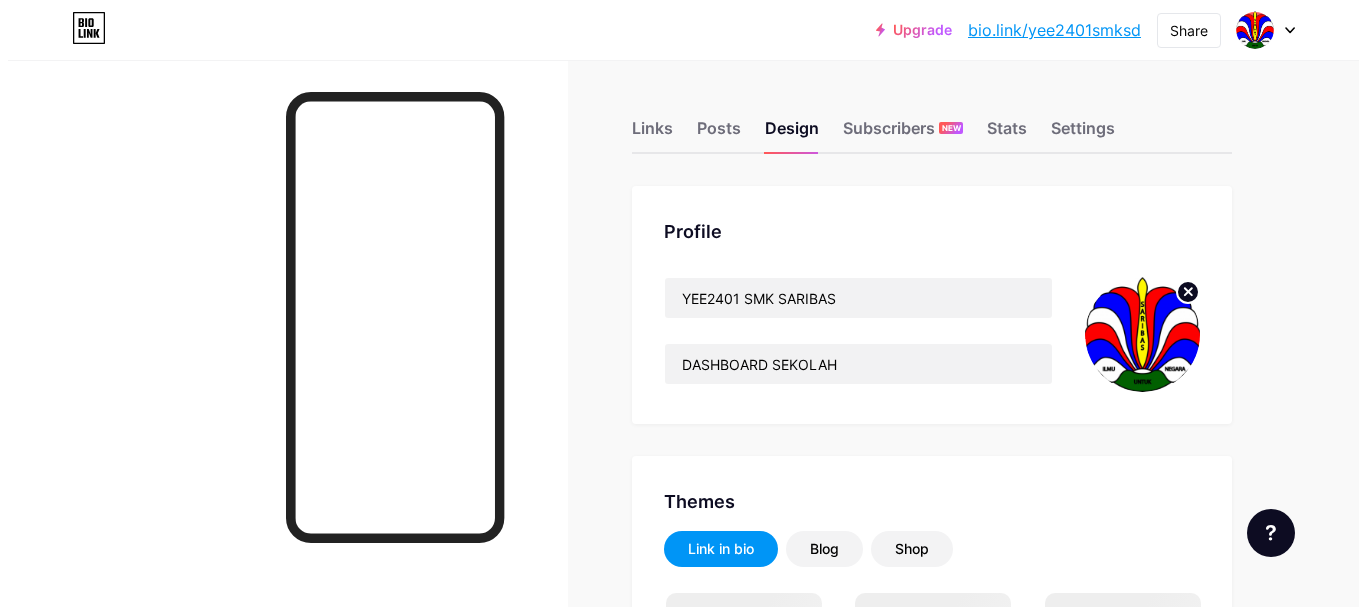 scroll, scrollTop: 0, scrollLeft: 0, axis: both 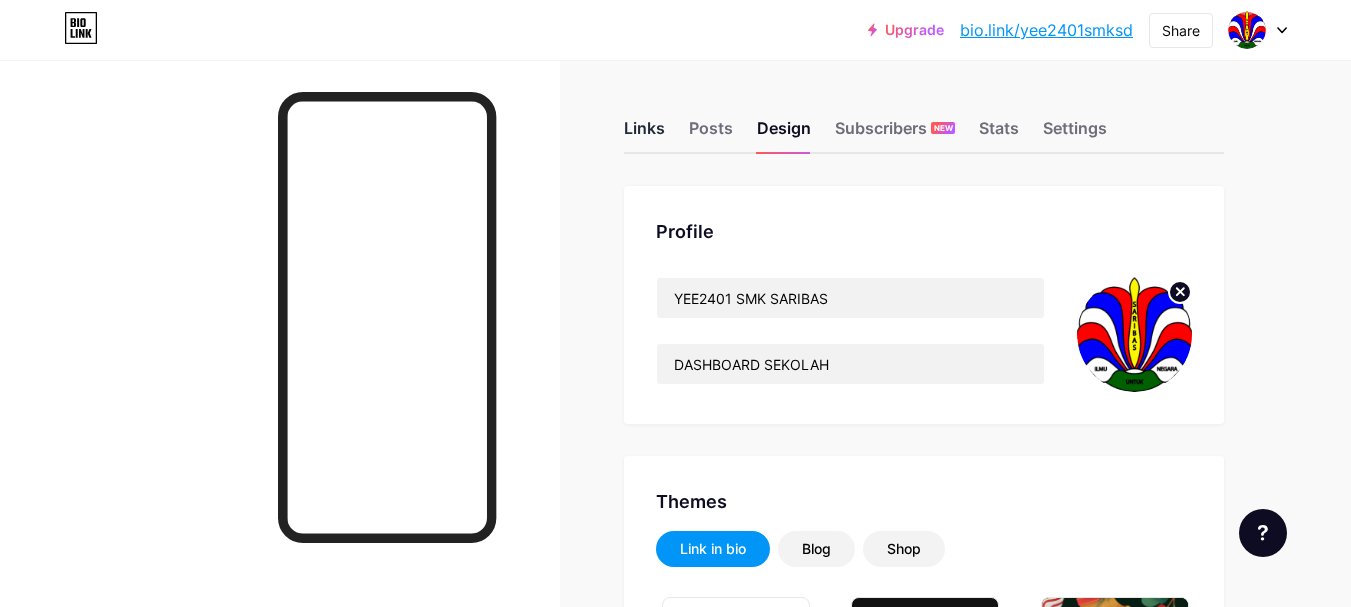 click on "Links" at bounding box center (644, 134) 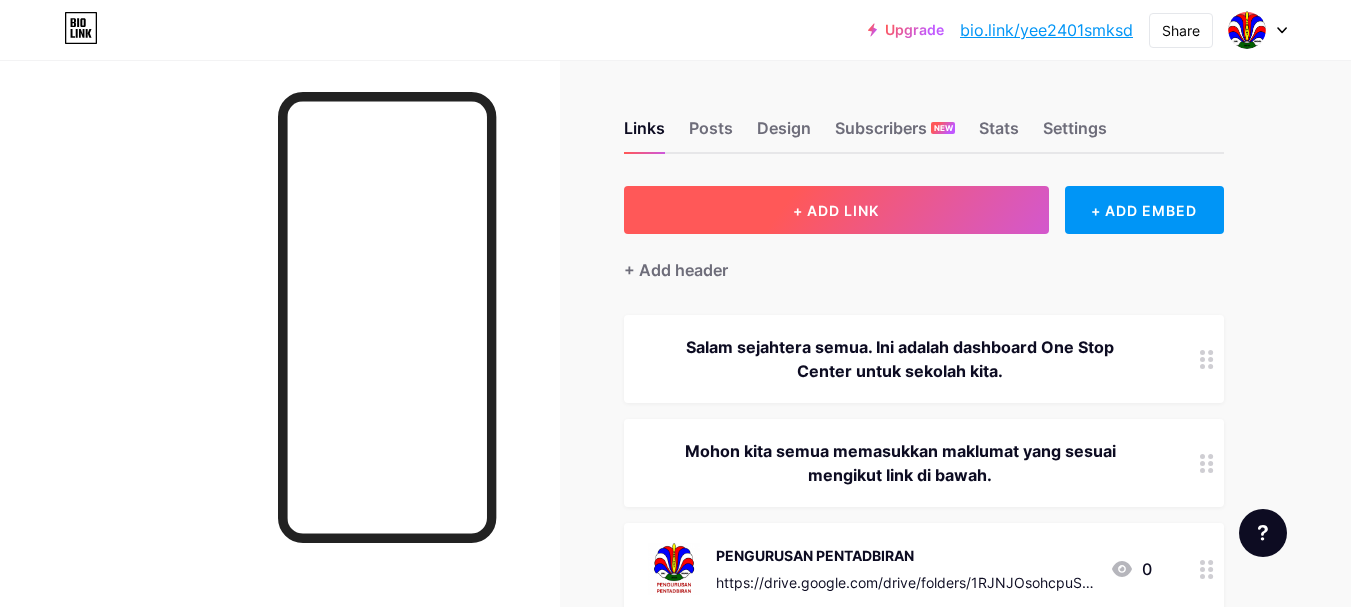 click on "+ ADD LINK" at bounding box center (836, 210) 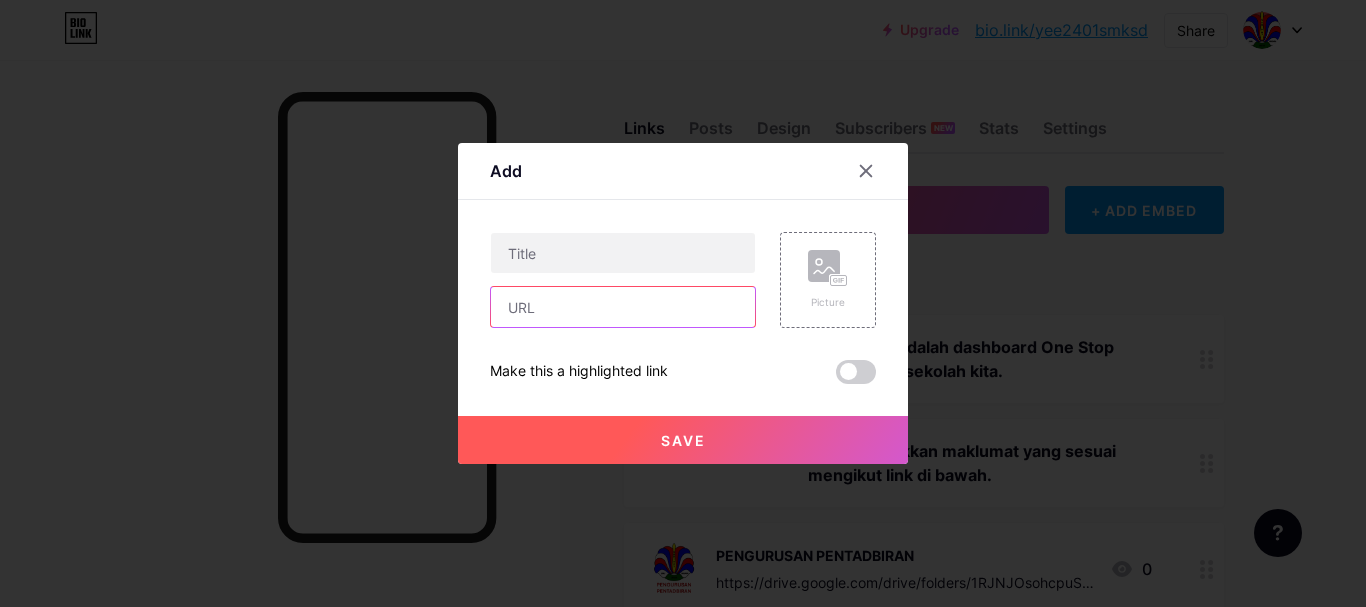 click at bounding box center [623, 307] 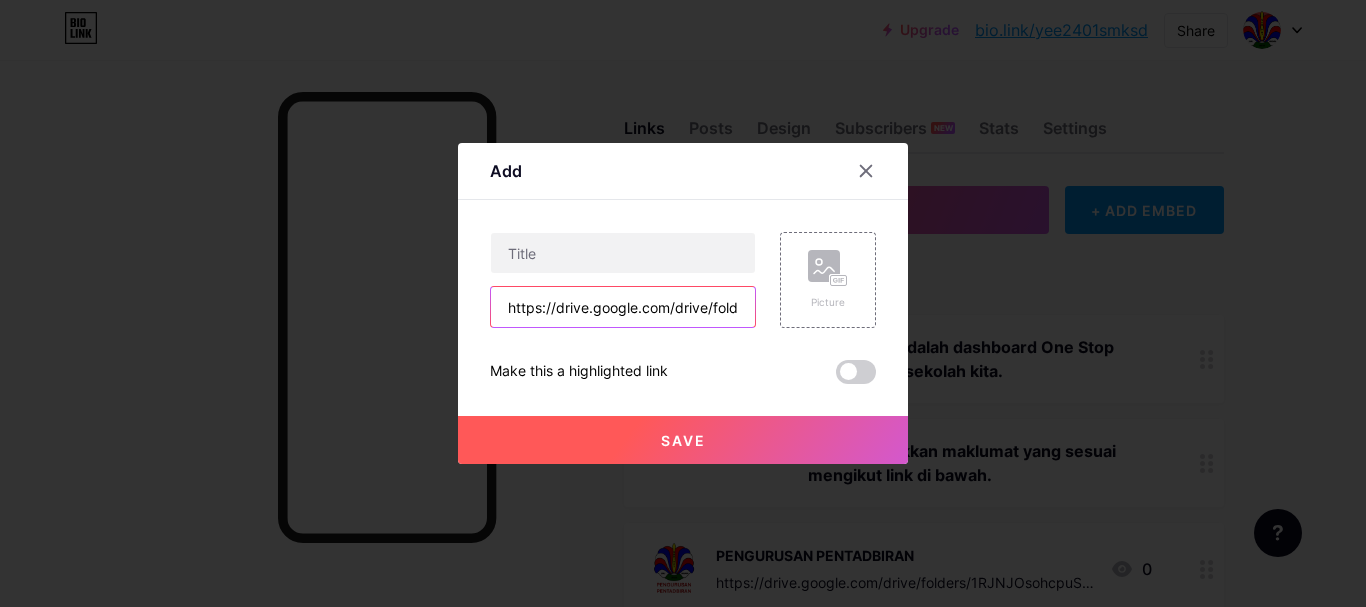 scroll, scrollTop: 0, scrollLeft: 399, axis: horizontal 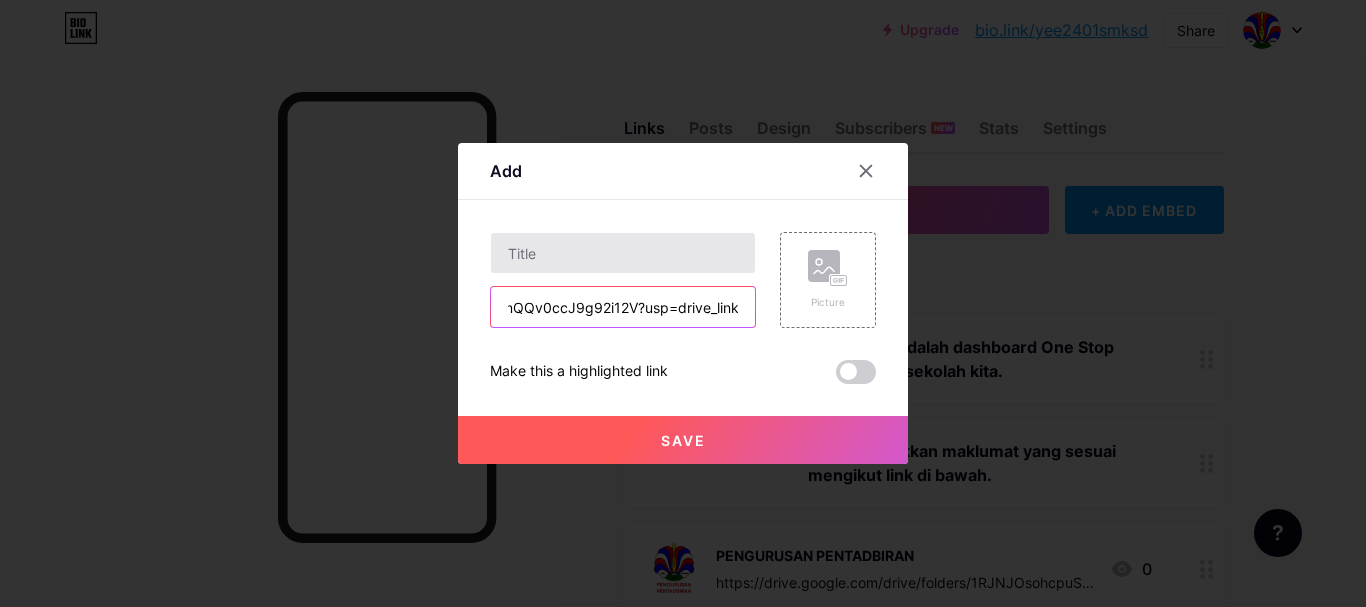 type on "https://drive.google.com/drive/folders/1k0uhQOzv4Z_KfmrImQQv0ccJ9g92i12V?usp=drive_link" 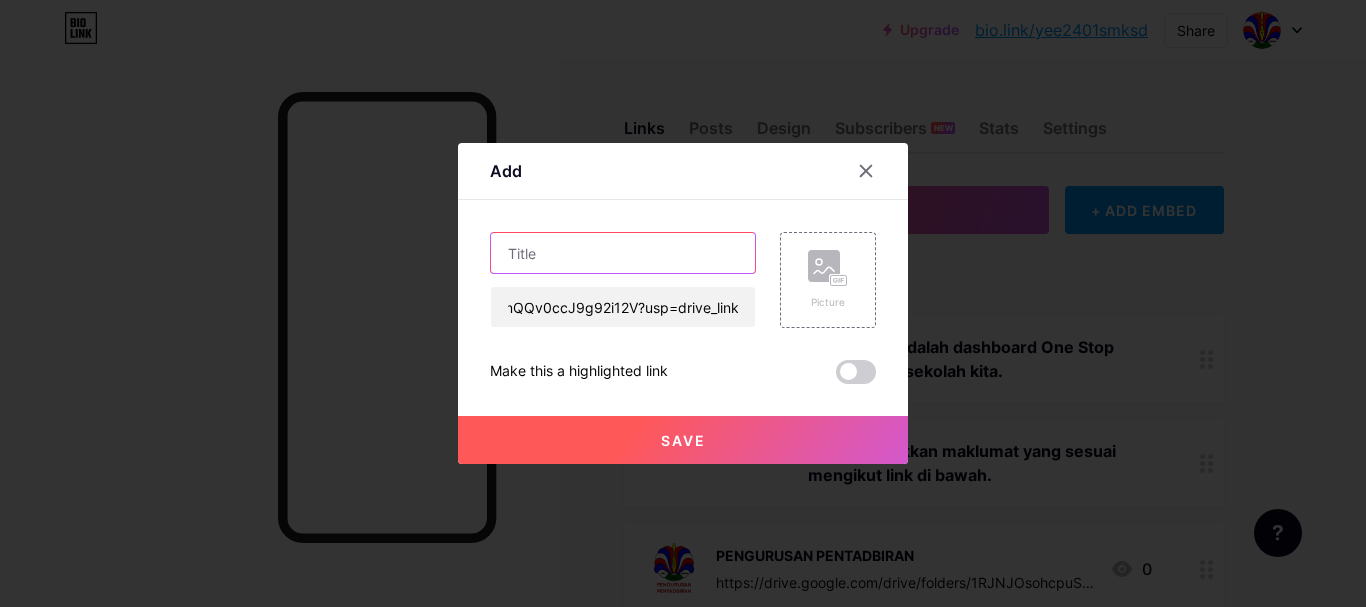 click at bounding box center (623, 253) 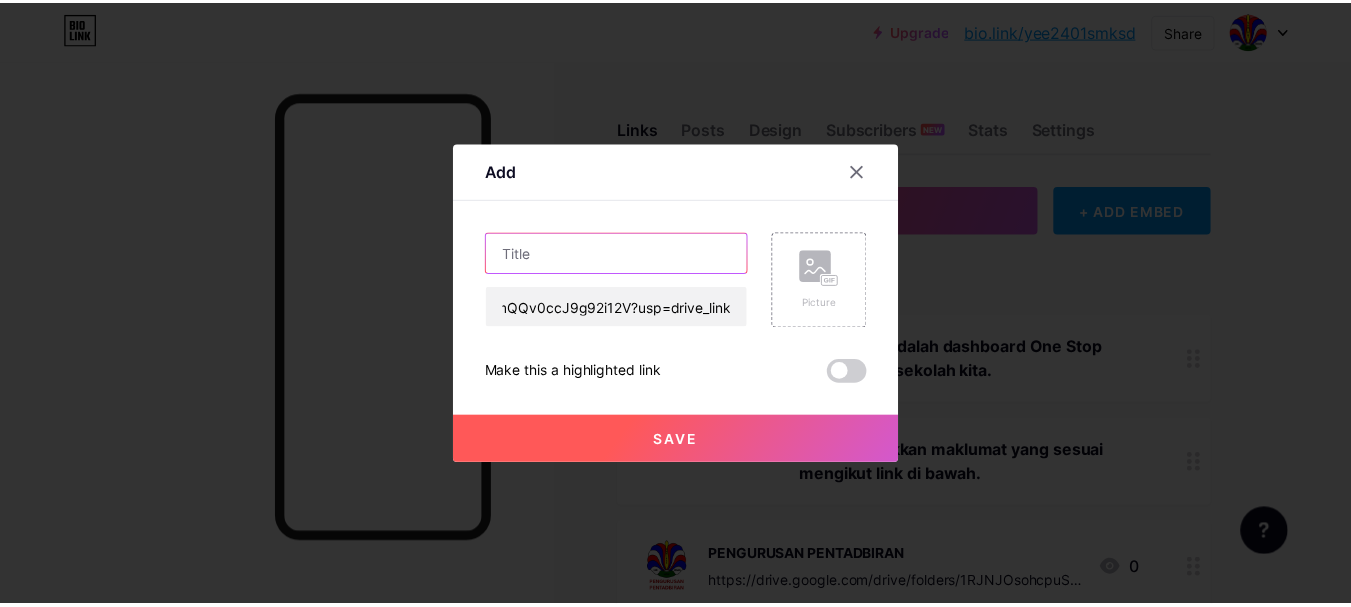 scroll, scrollTop: 0, scrollLeft: 0, axis: both 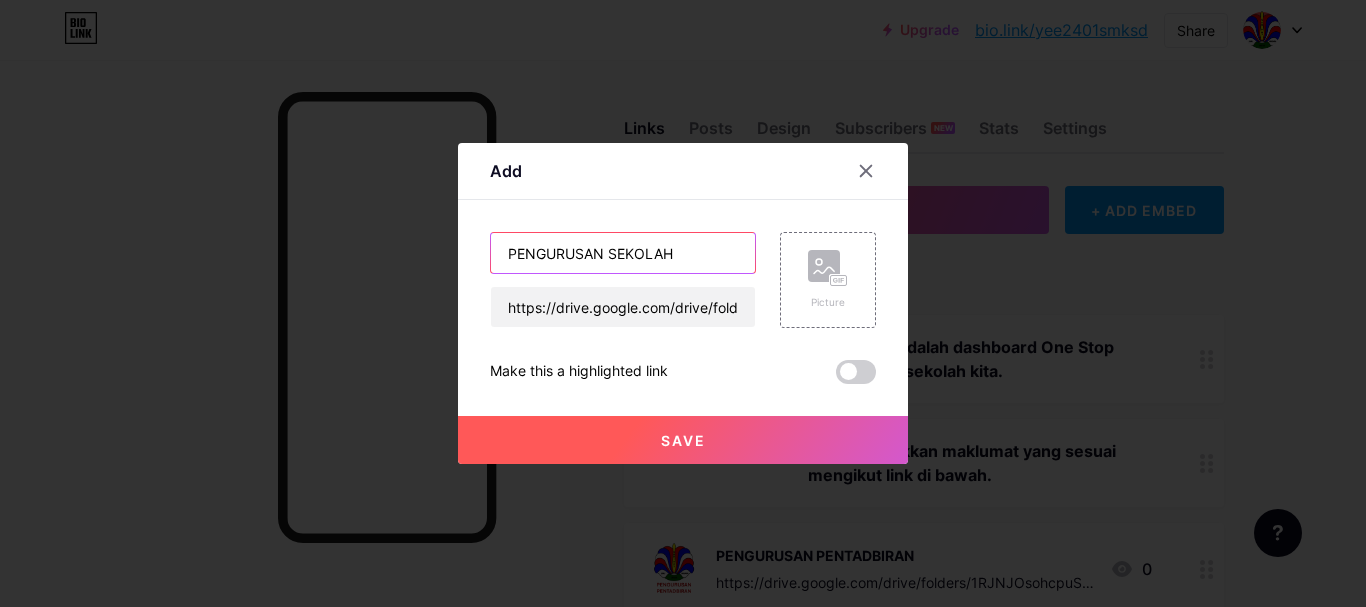 type on "PENGURUSAN SEKOLAH" 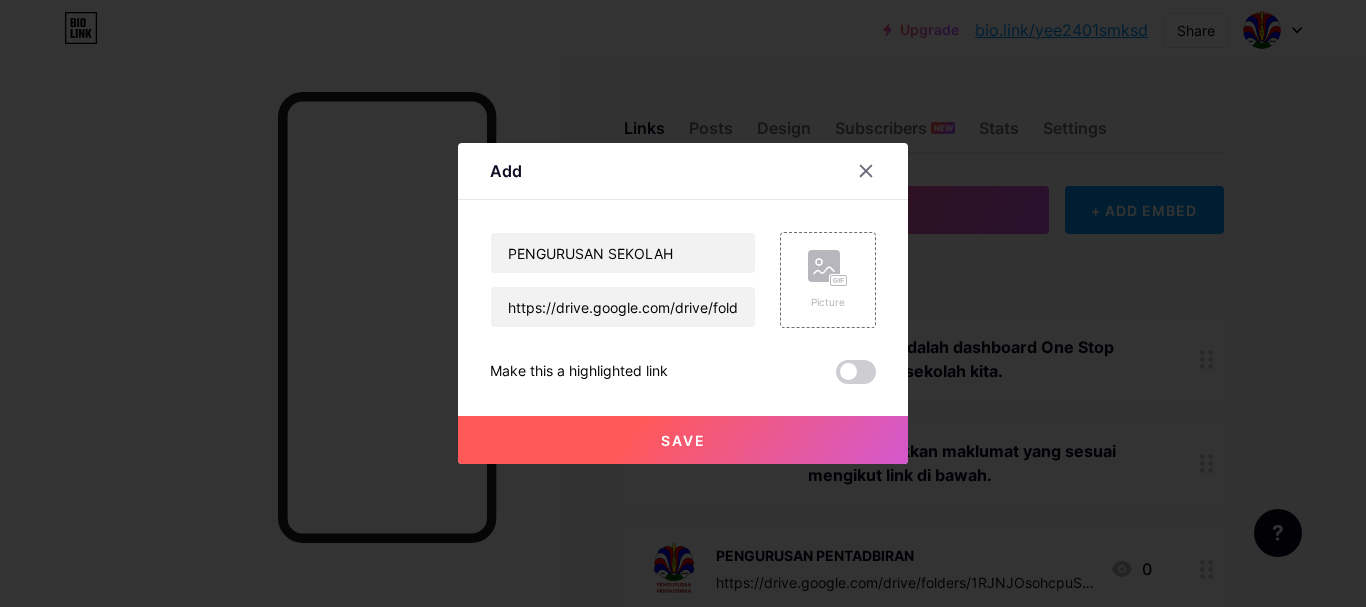 click on "Save" at bounding box center [683, 440] 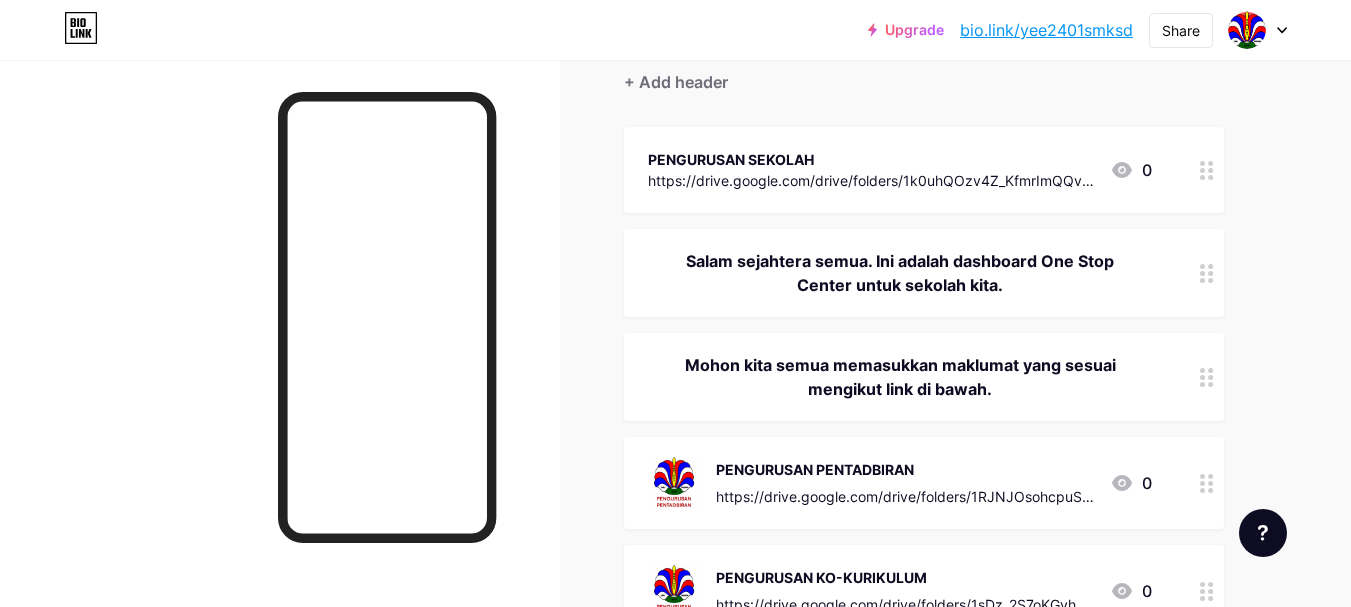 scroll, scrollTop: 200, scrollLeft: 0, axis: vertical 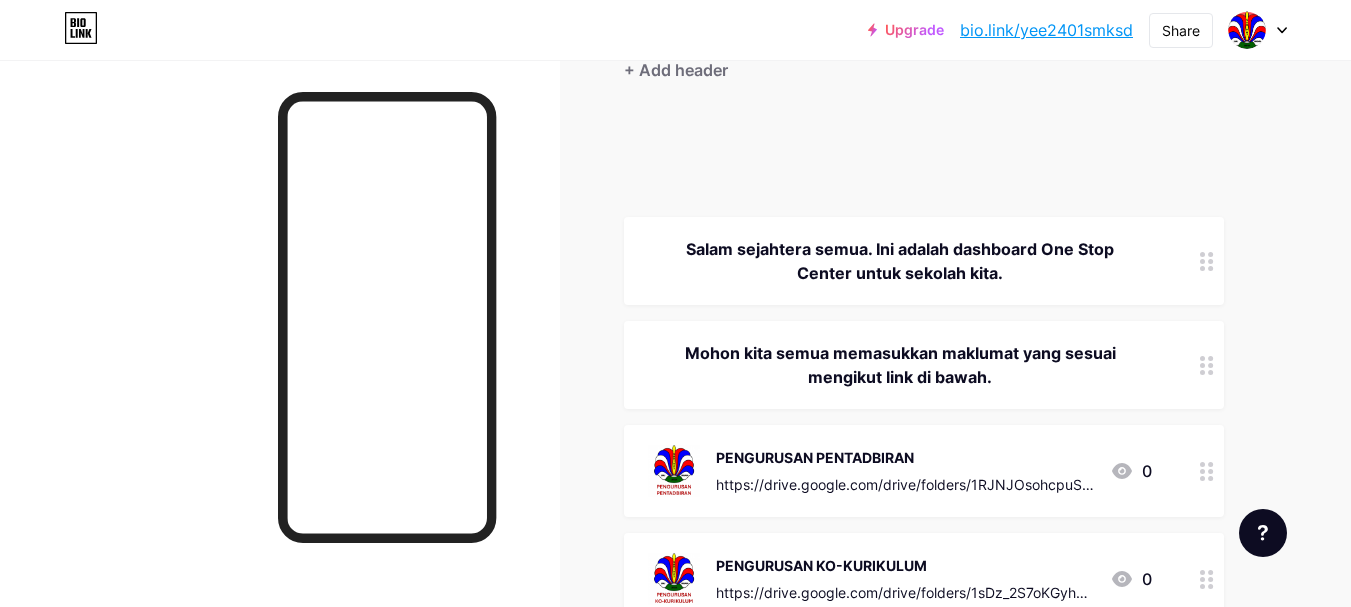 type 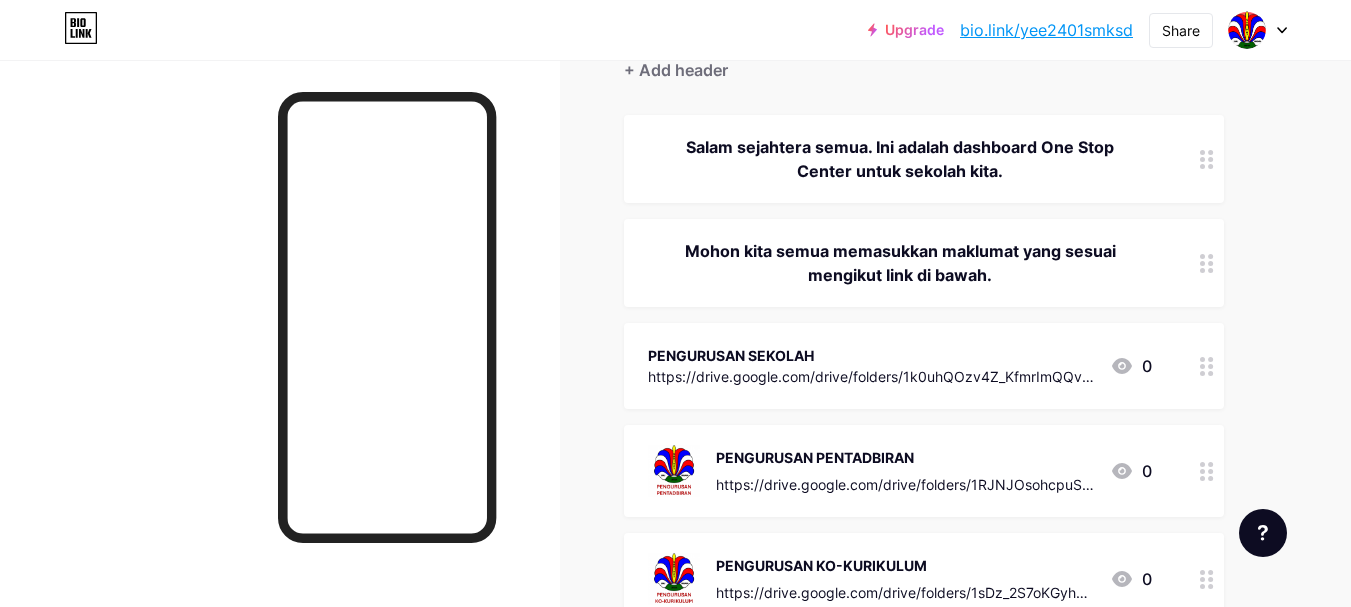 click 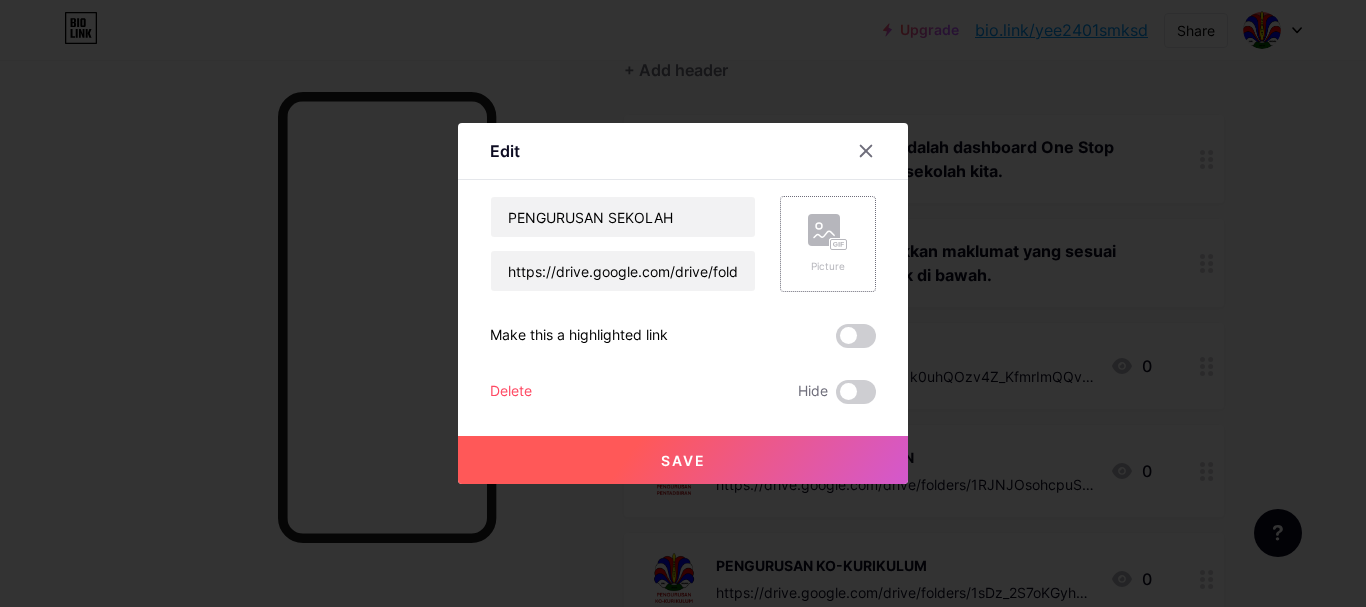 click on "Picture" at bounding box center [828, 266] 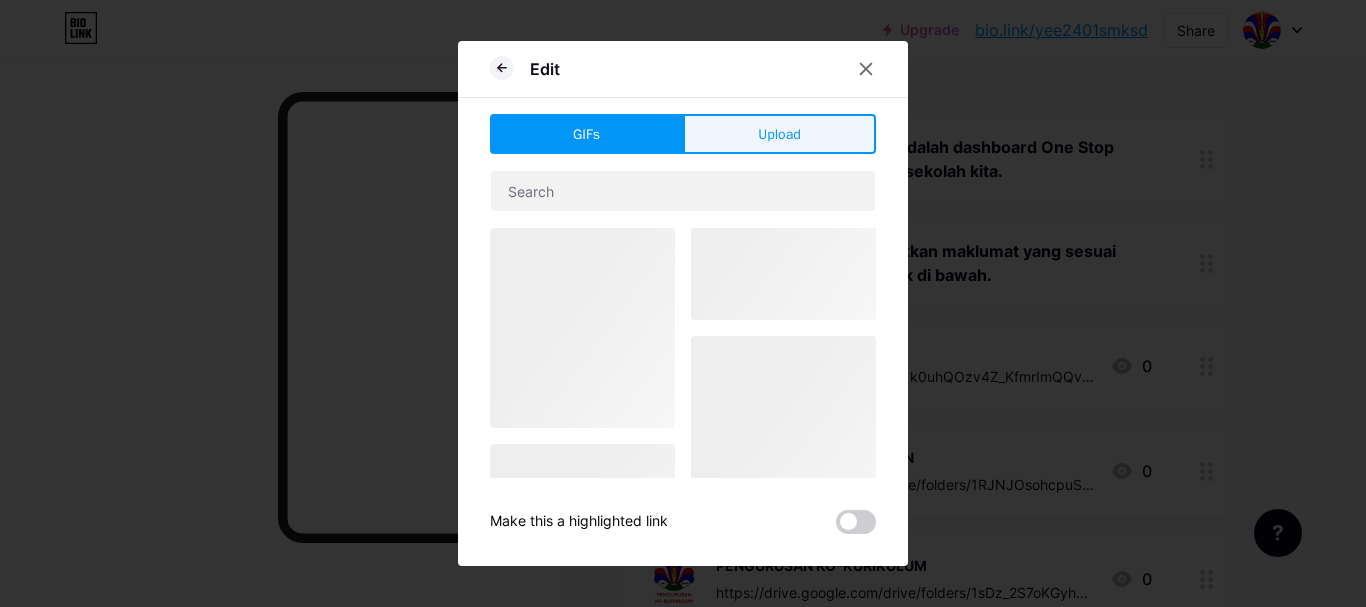 click on "Upload" at bounding box center (779, 134) 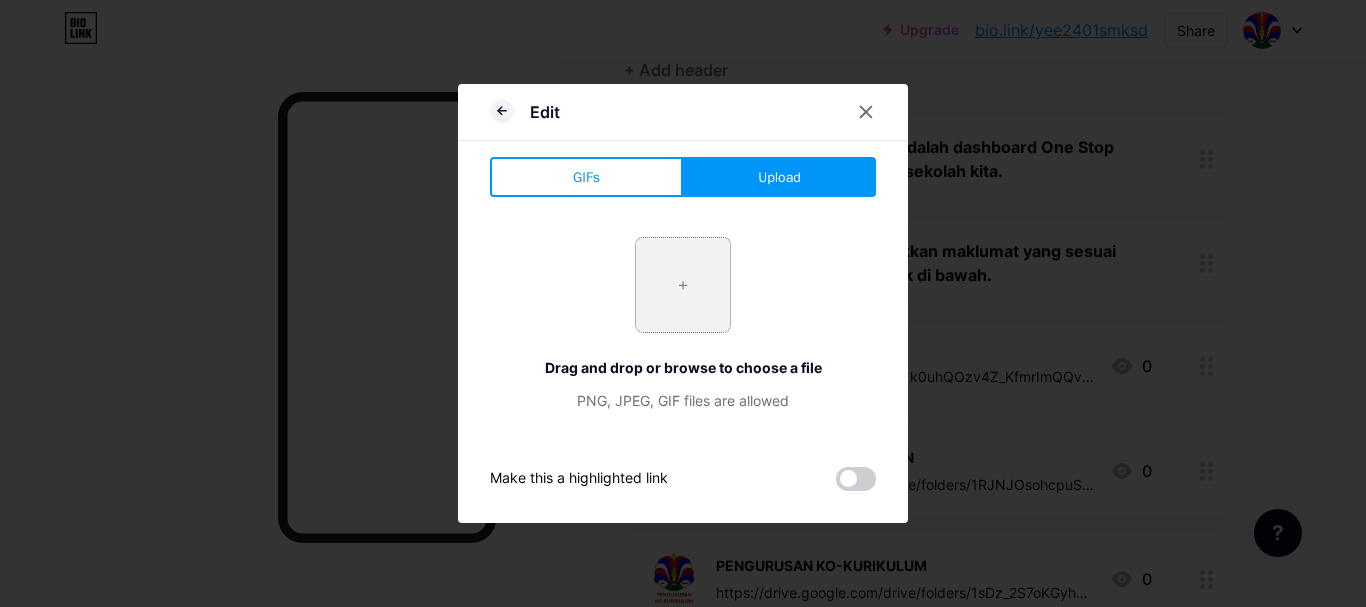 click at bounding box center (683, 285) 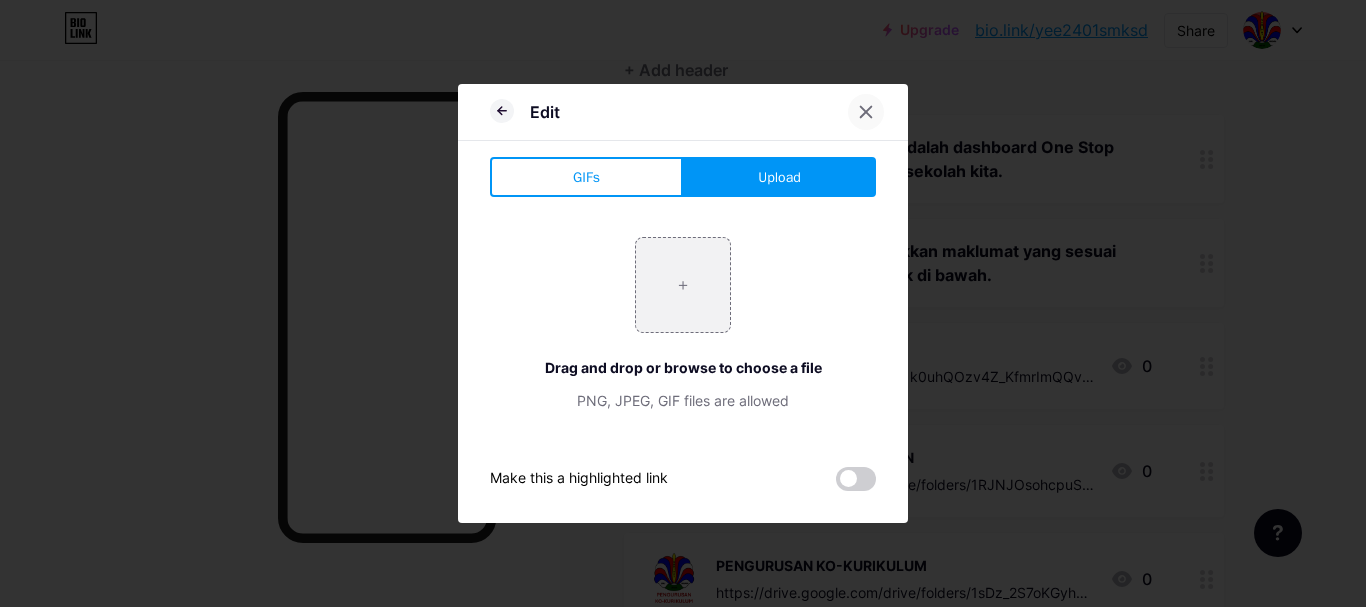 click at bounding box center [866, 112] 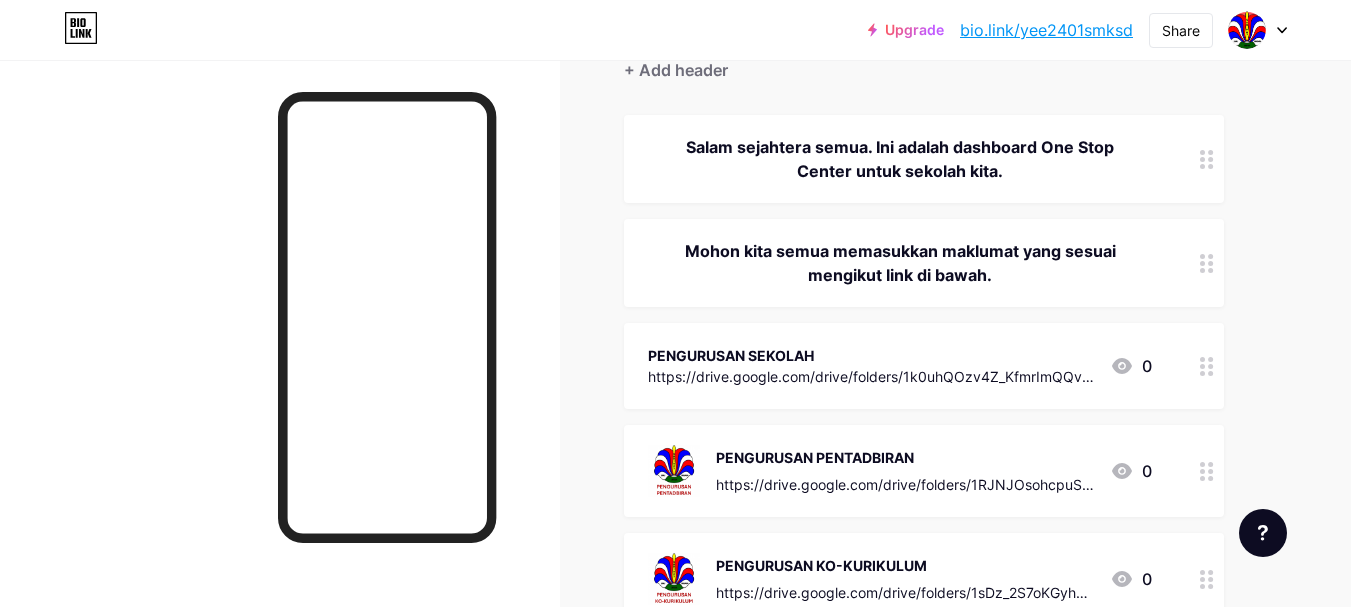 click at bounding box center [1207, 366] 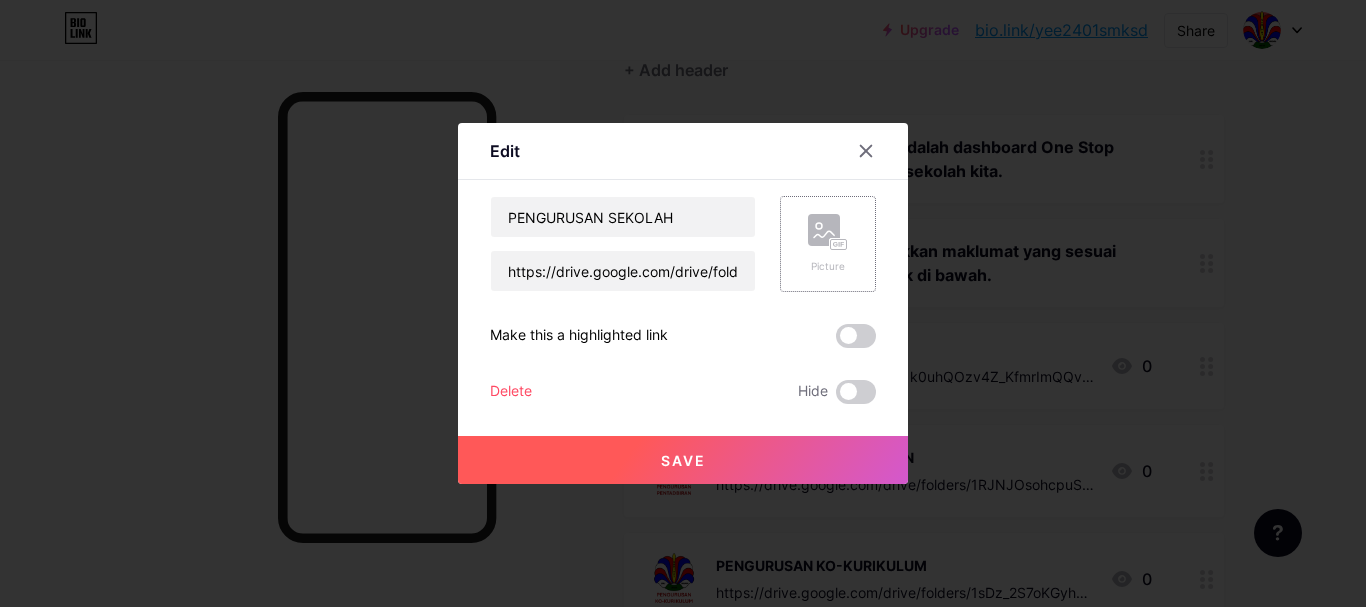 click on "Picture" at bounding box center [828, 266] 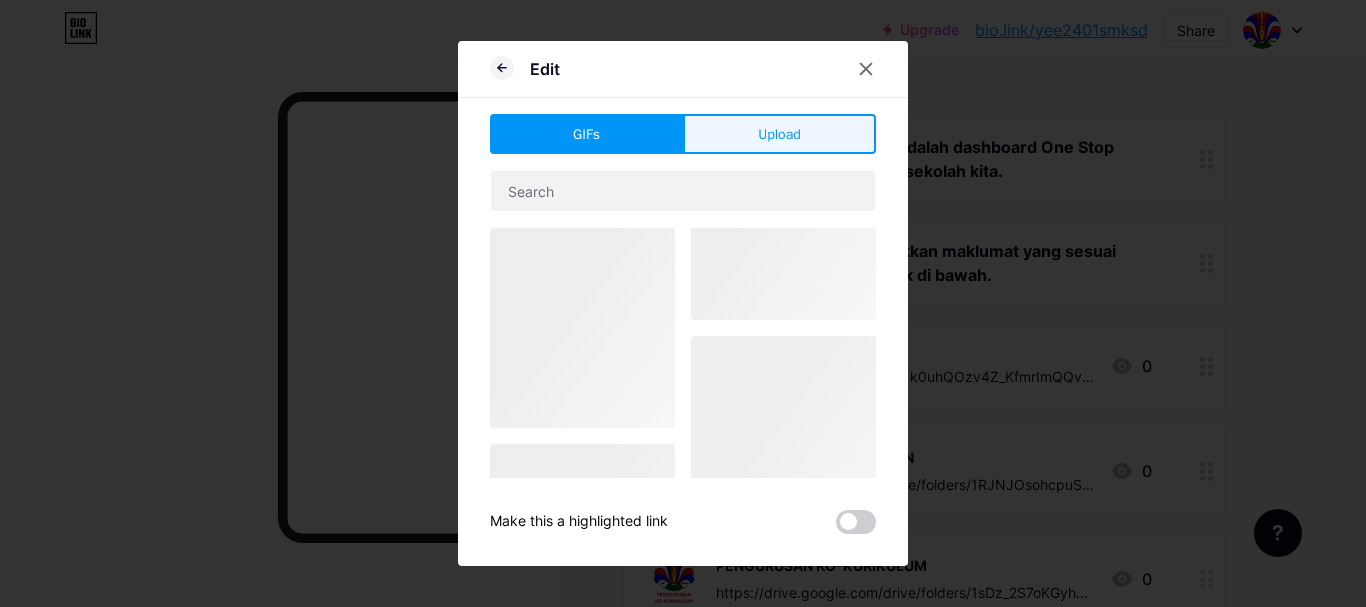 click on "Upload" at bounding box center (779, 134) 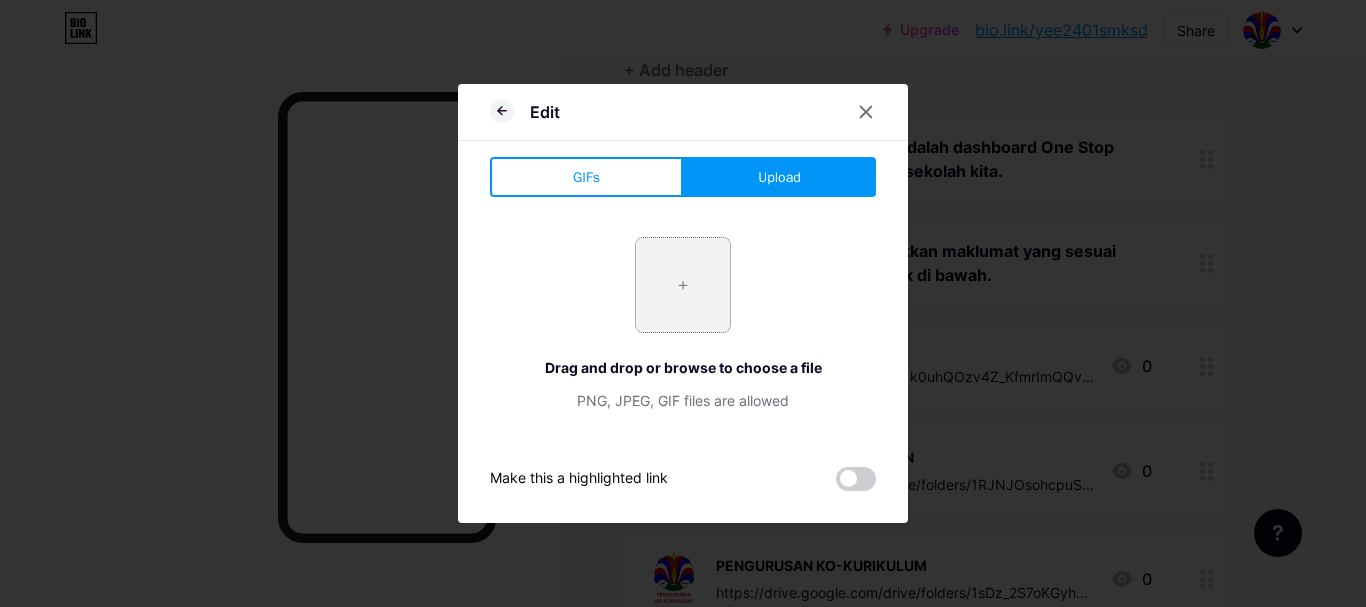click at bounding box center [683, 285] 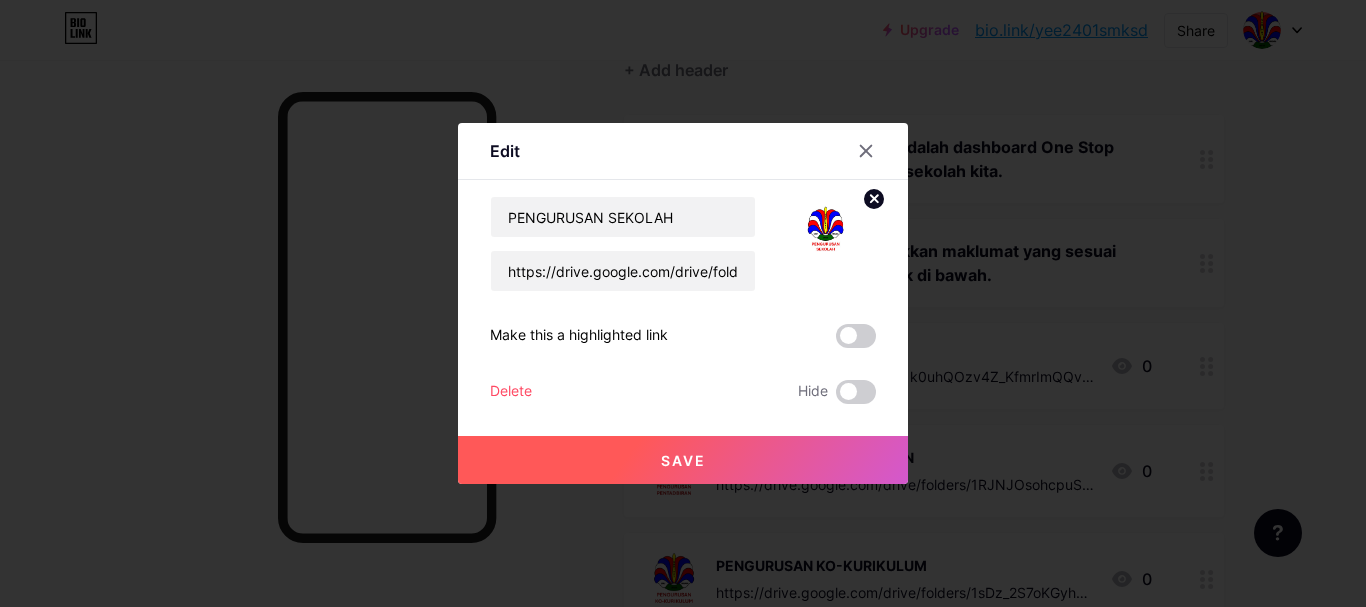 click on "Save" at bounding box center [683, 460] 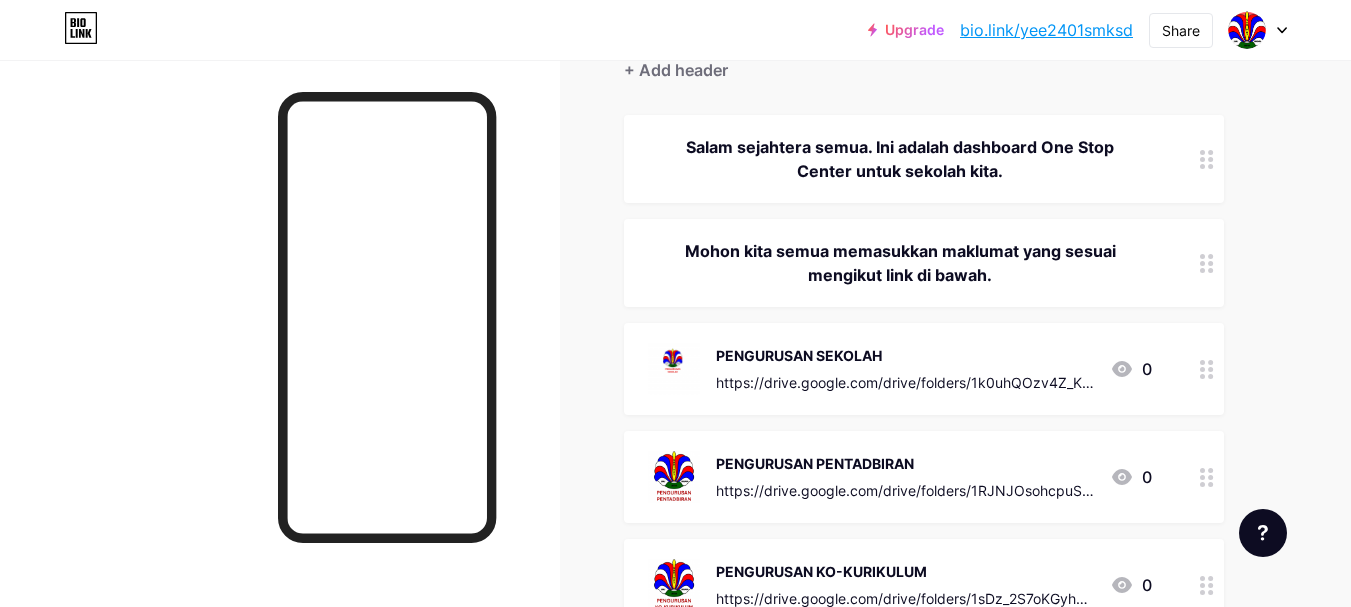 click 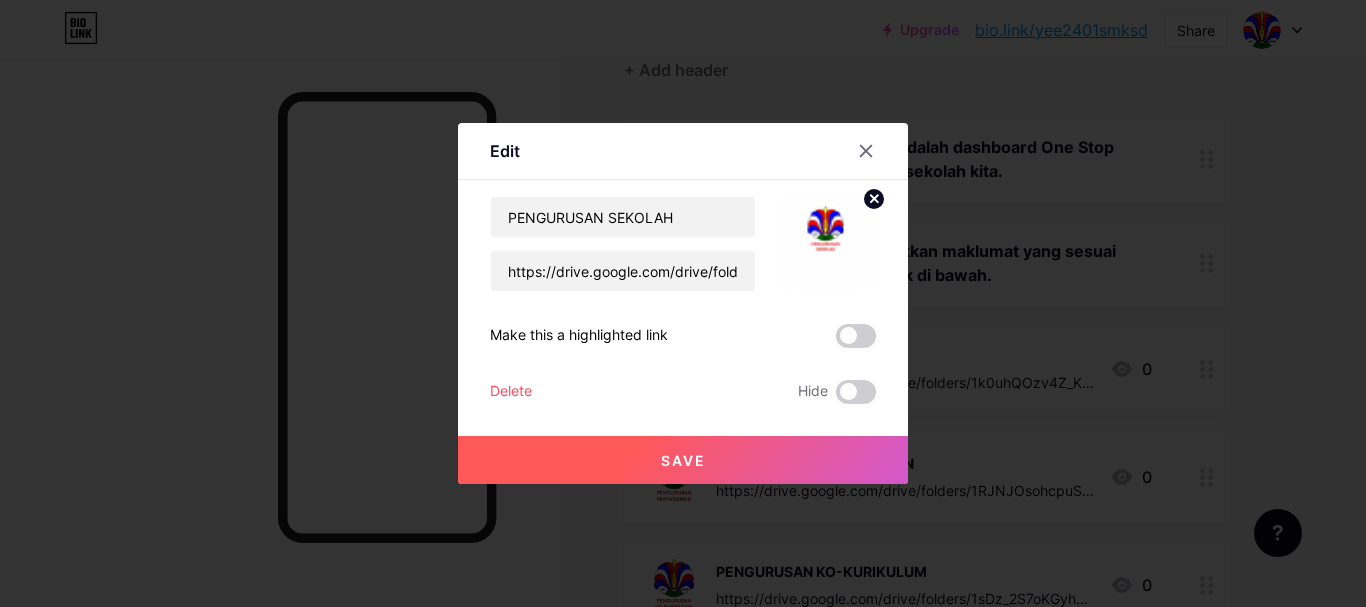 click 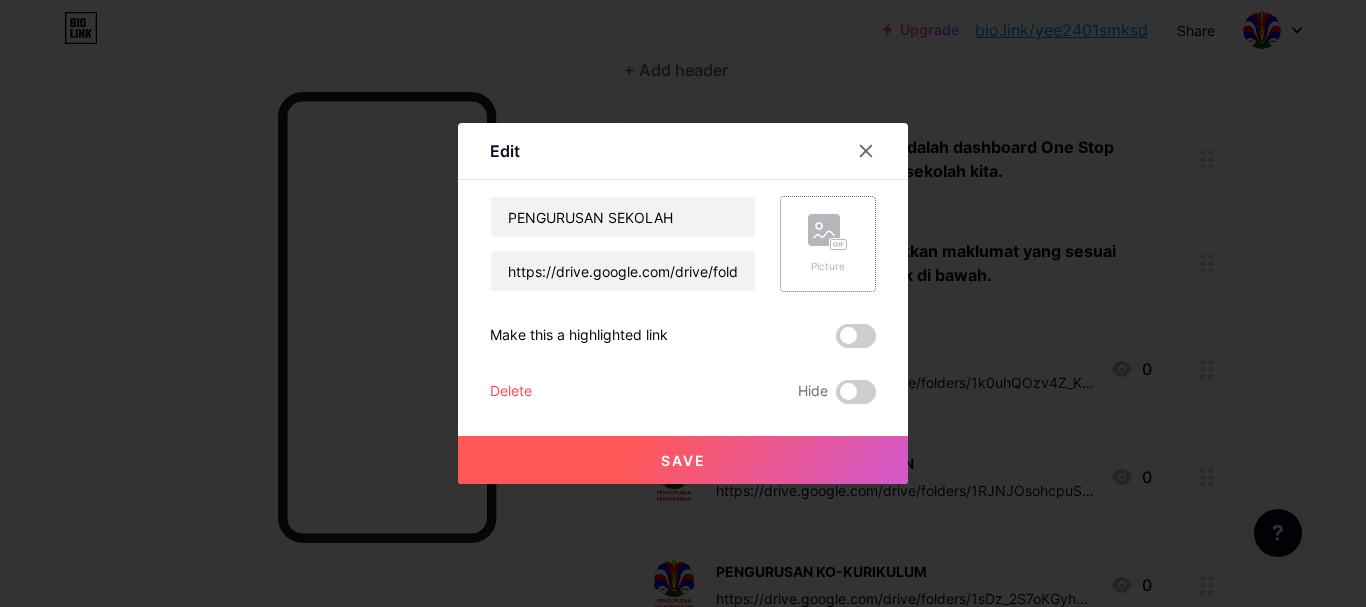 click 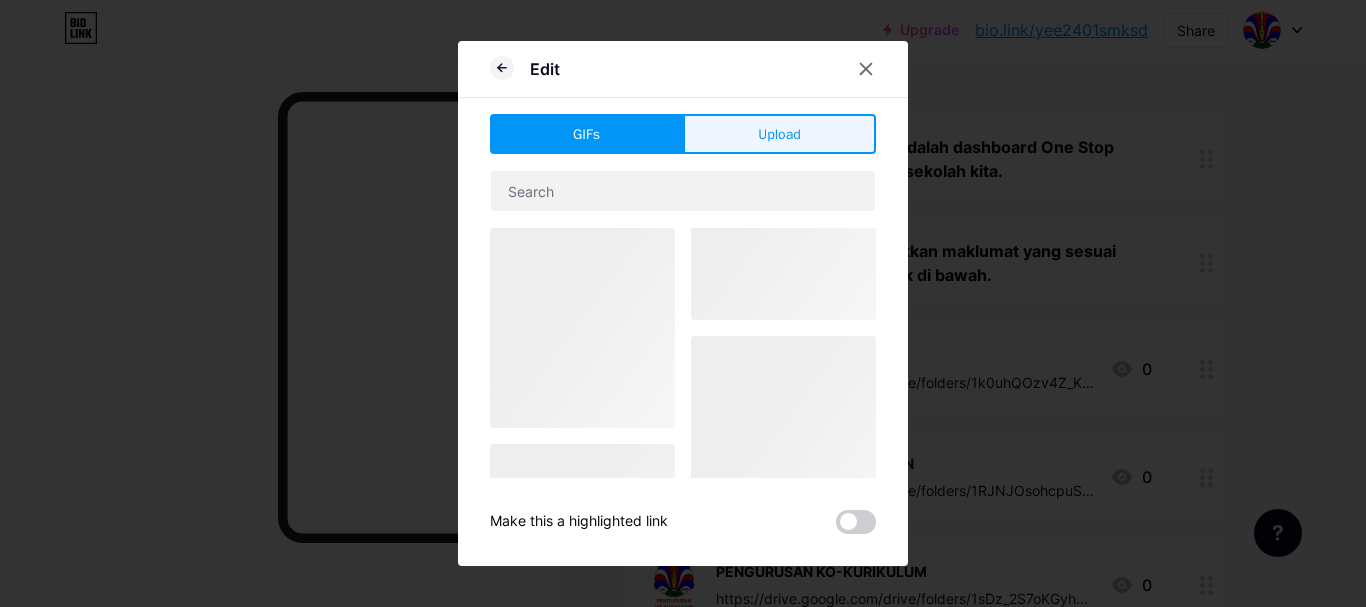 click on "Upload" at bounding box center [779, 134] 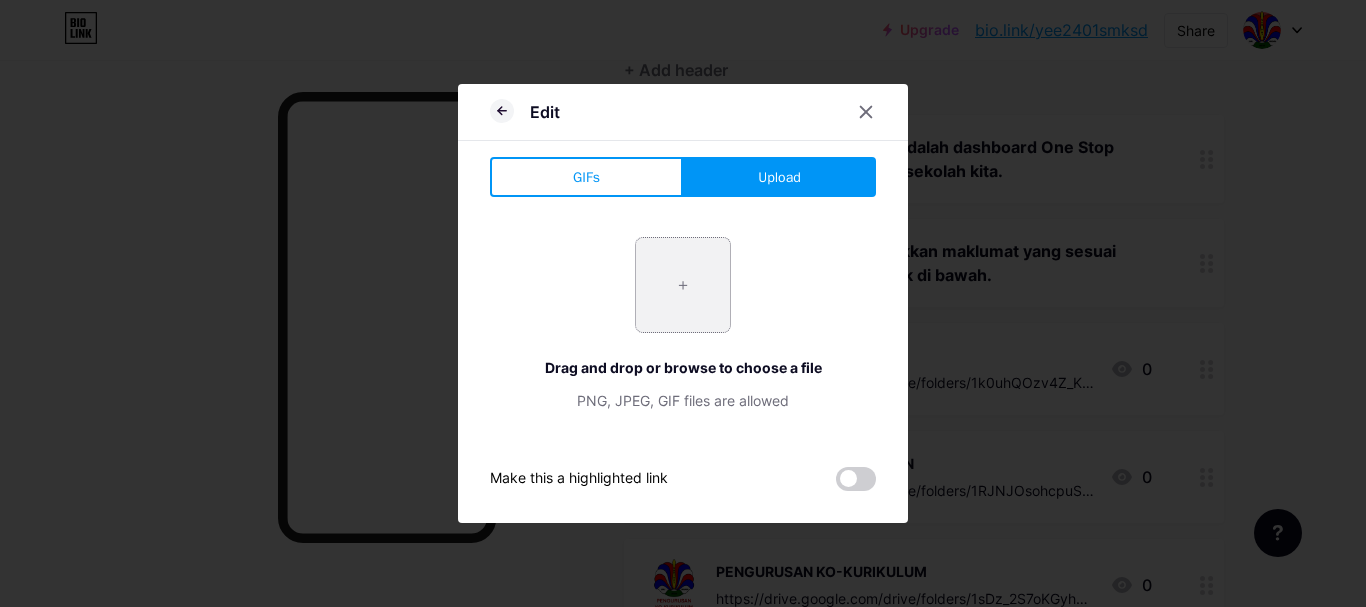 click at bounding box center [683, 285] 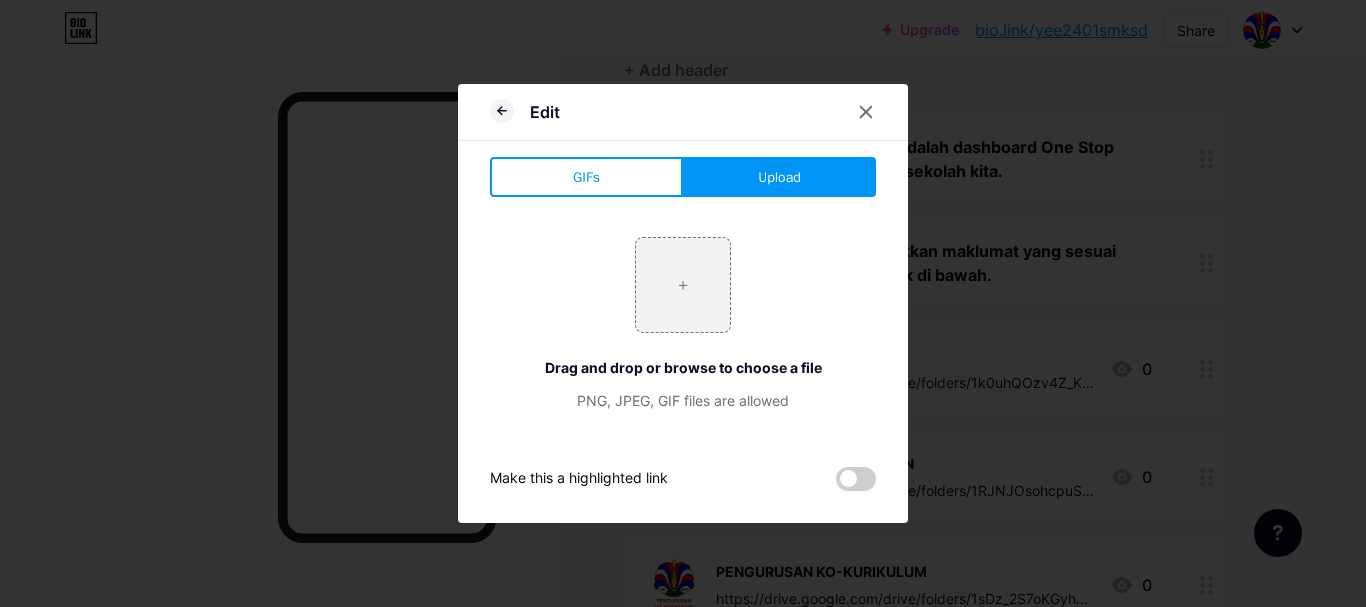 click on "Upload" at bounding box center (779, 177) 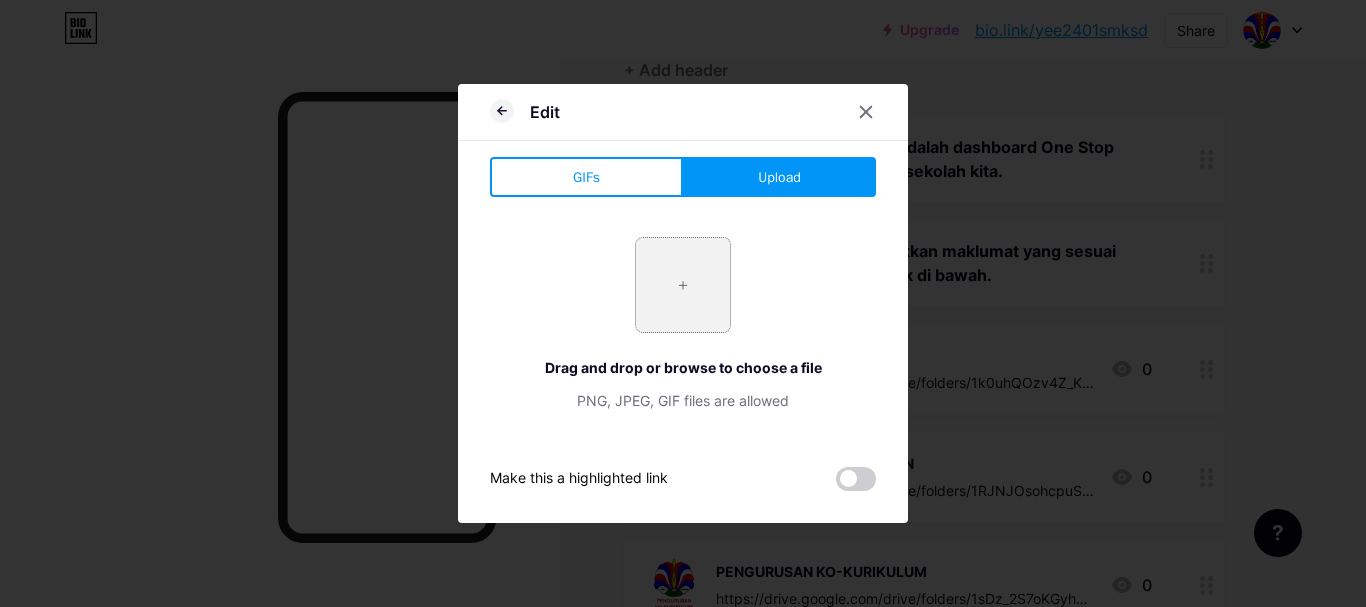 click at bounding box center (683, 285) 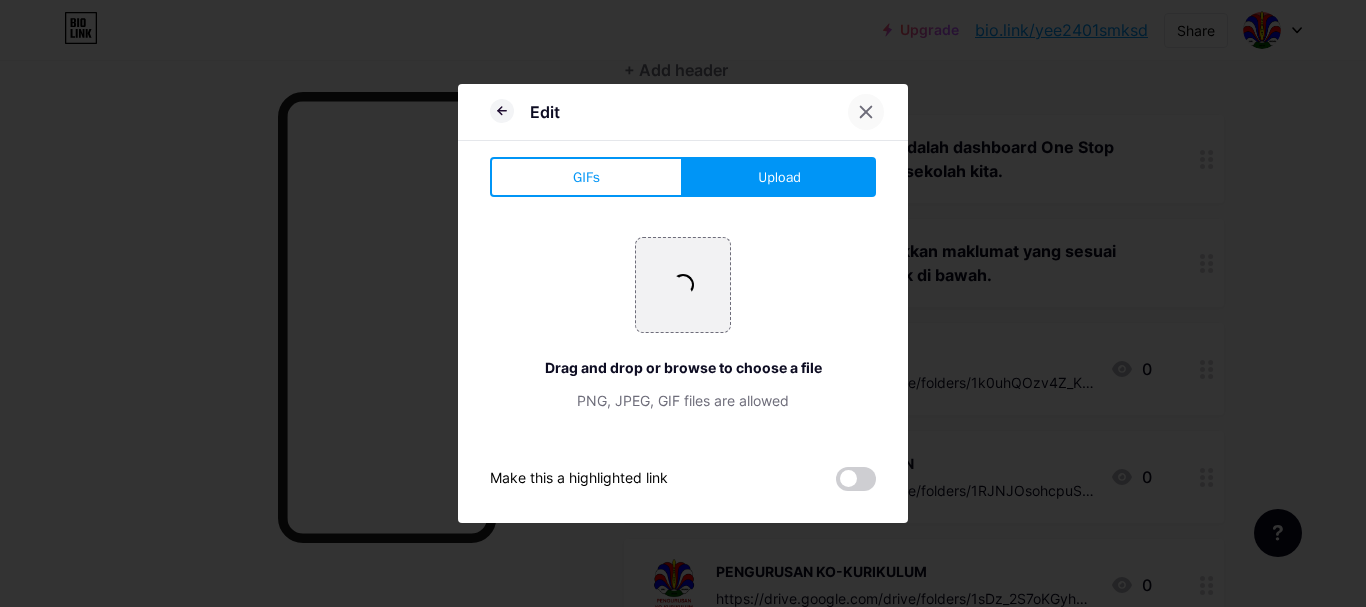 click at bounding box center (866, 112) 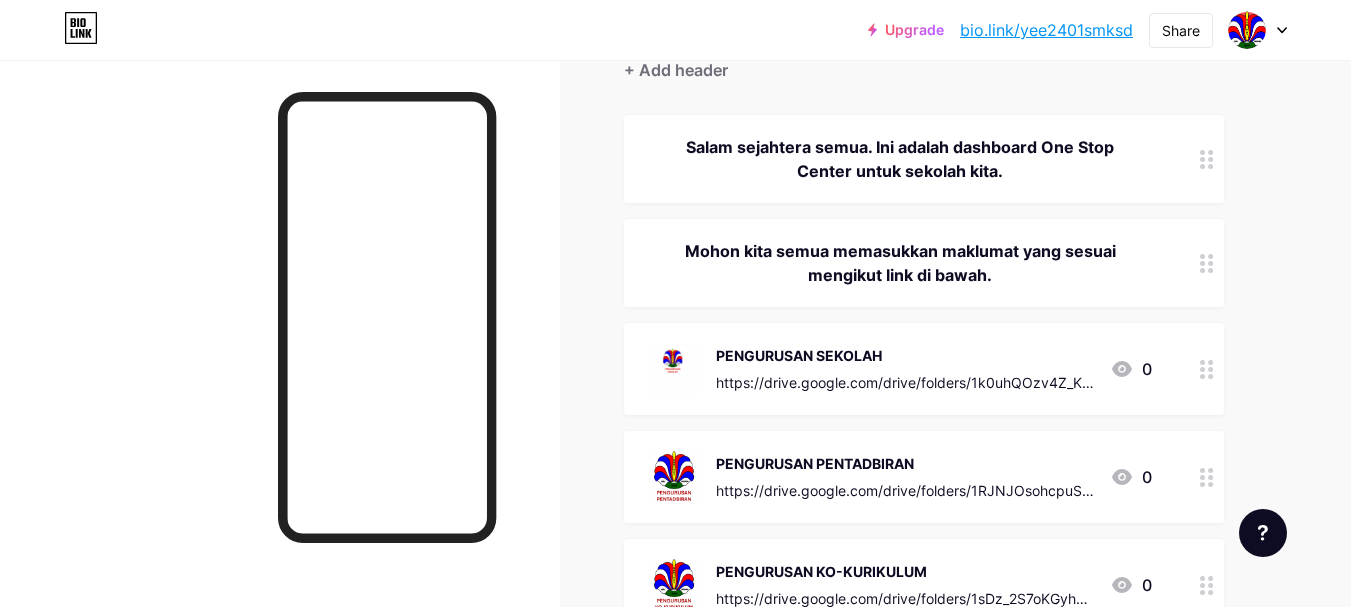 click 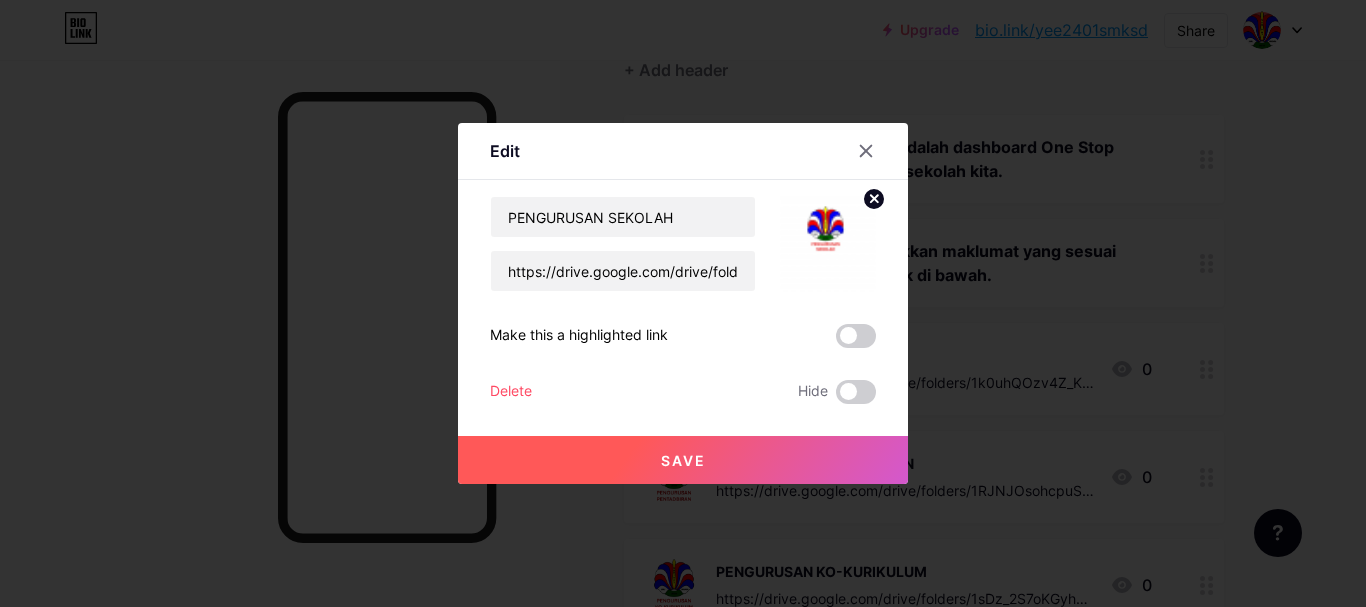 click 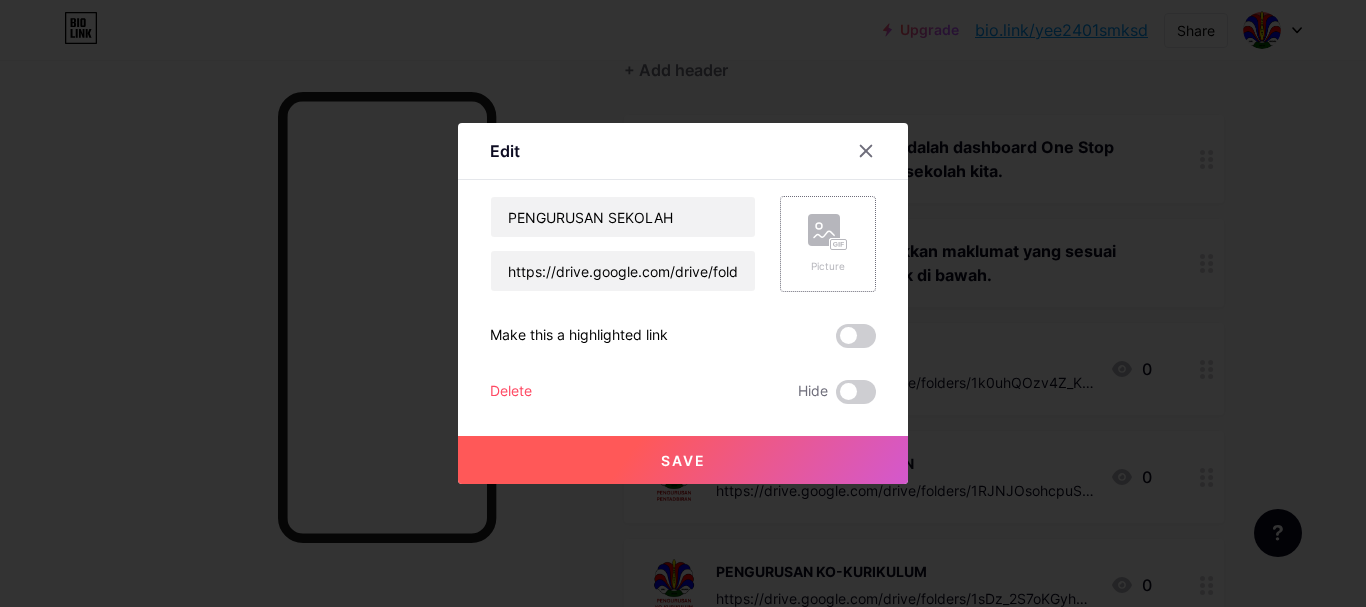 click 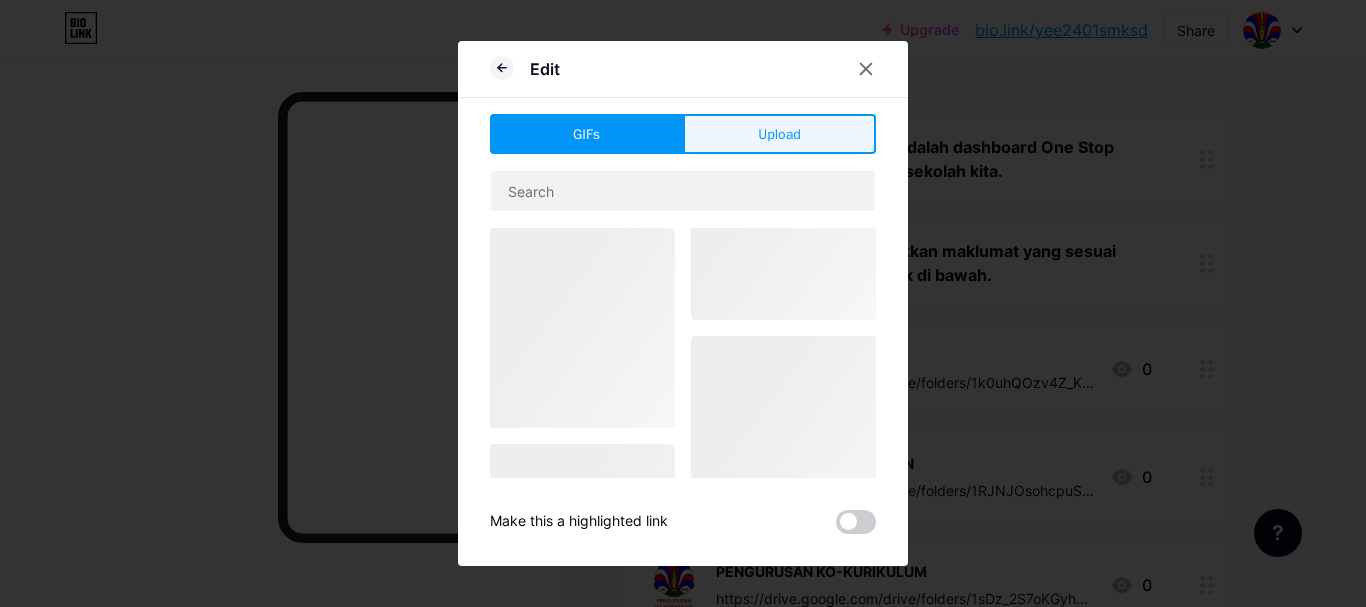 click on "Upload" at bounding box center (779, 134) 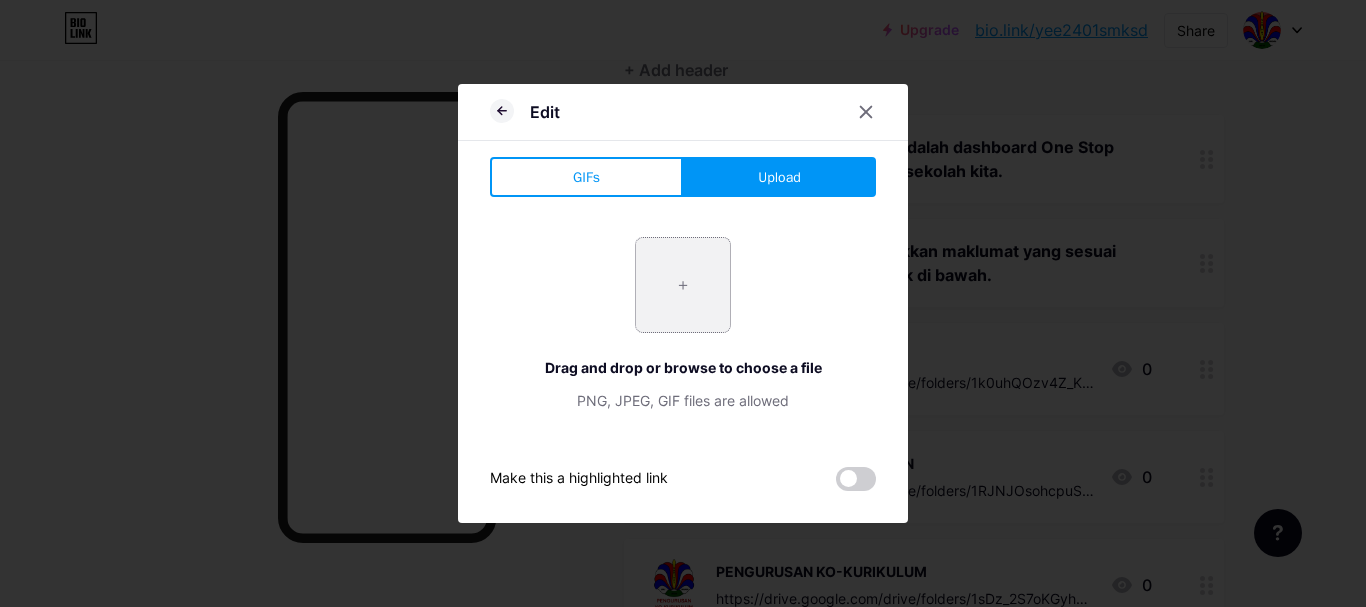 click at bounding box center [683, 285] 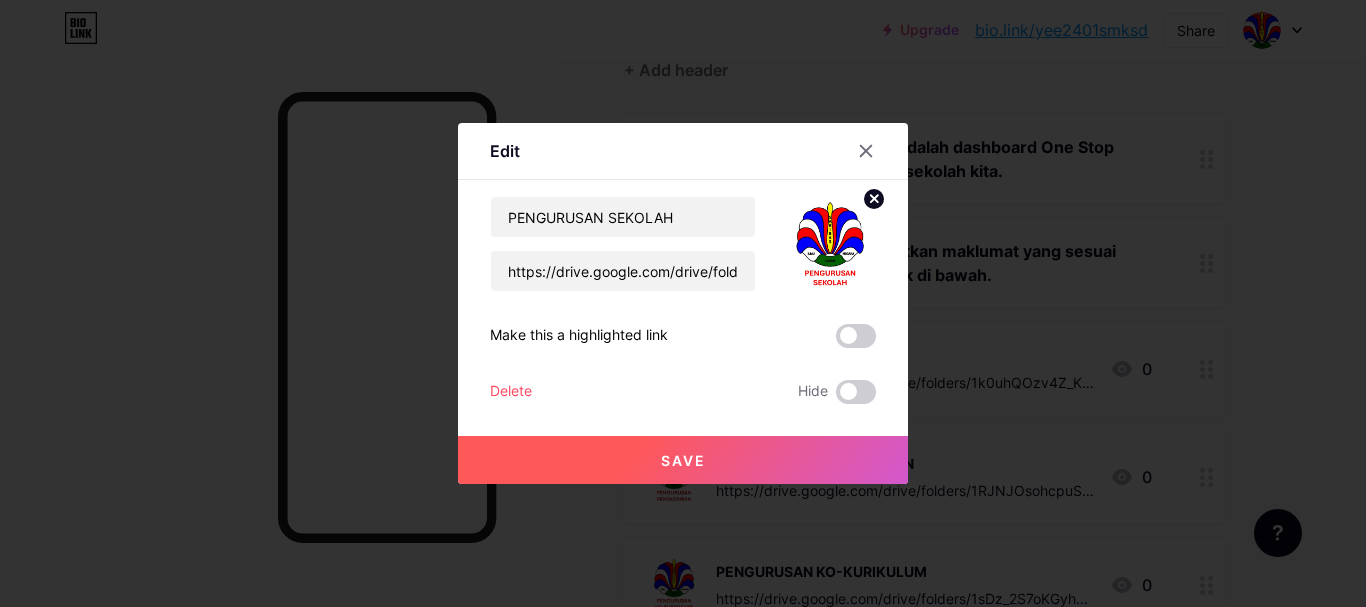 click on "Save" at bounding box center (683, 460) 